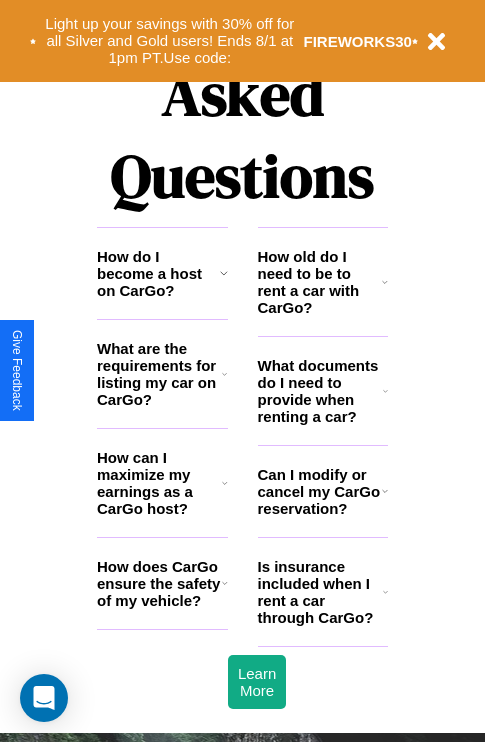 scroll, scrollTop: 2423, scrollLeft: 0, axis: vertical 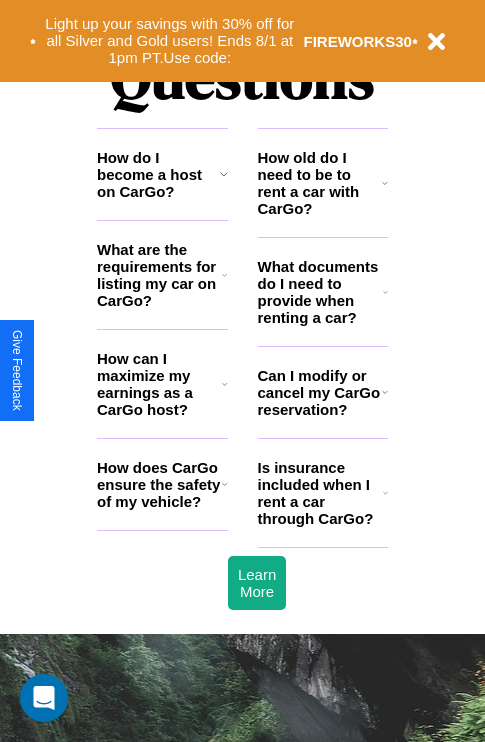 click on "How does CarGo ensure the safety of my vehicle?" at bounding box center (159, 484) 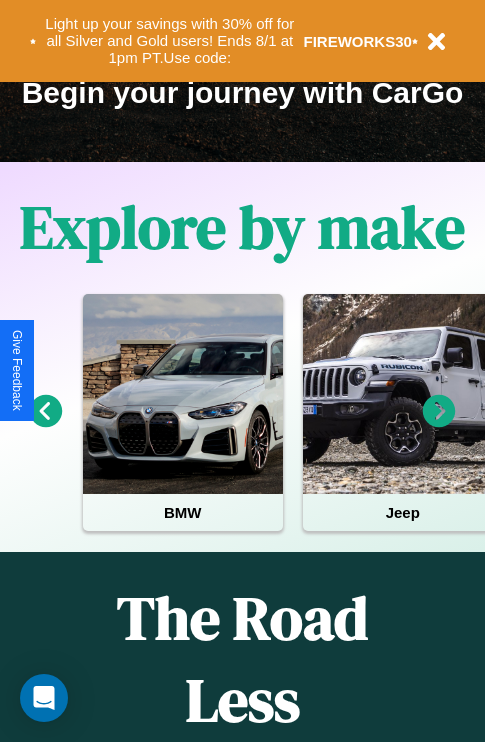 scroll, scrollTop: 308, scrollLeft: 0, axis: vertical 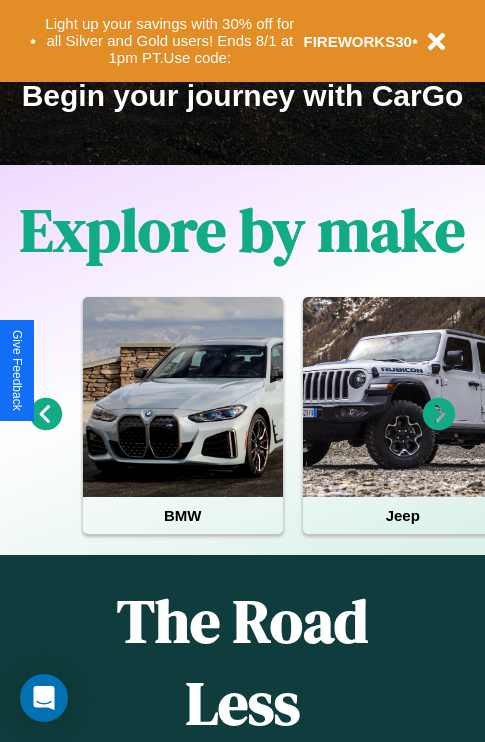 click 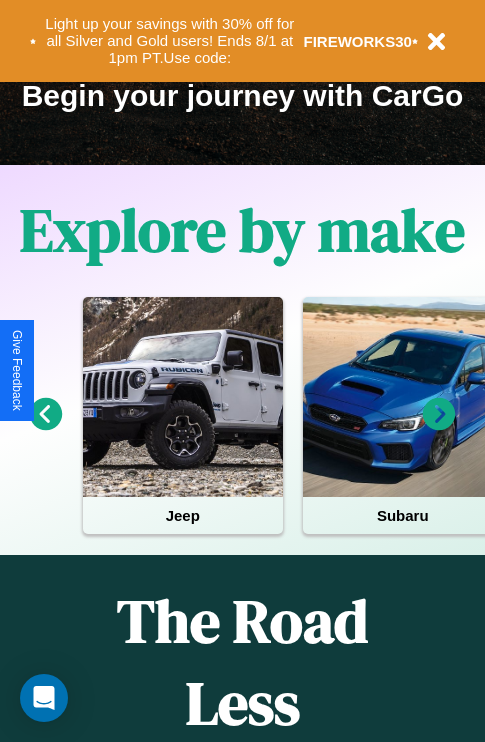 click 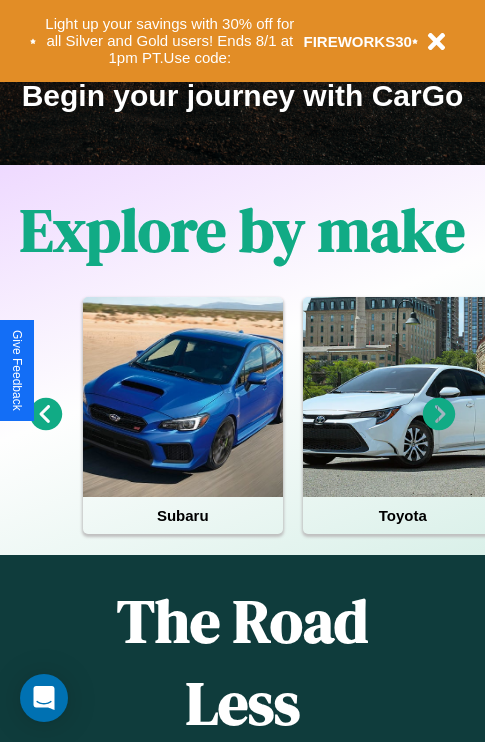 click 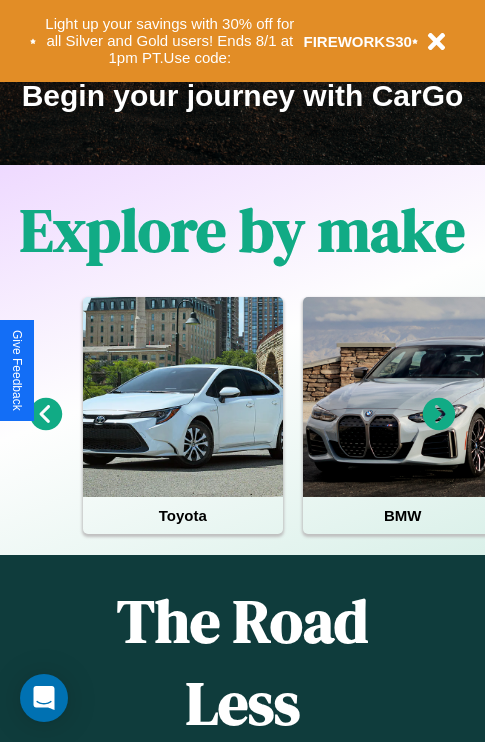 click 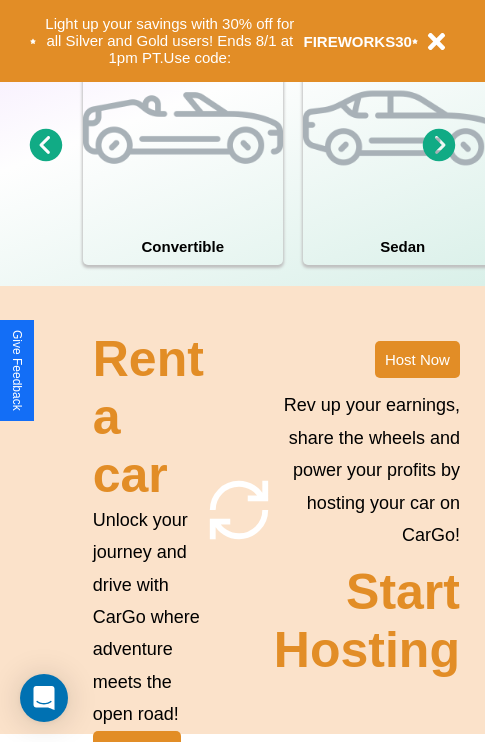 scroll, scrollTop: 1558, scrollLeft: 0, axis: vertical 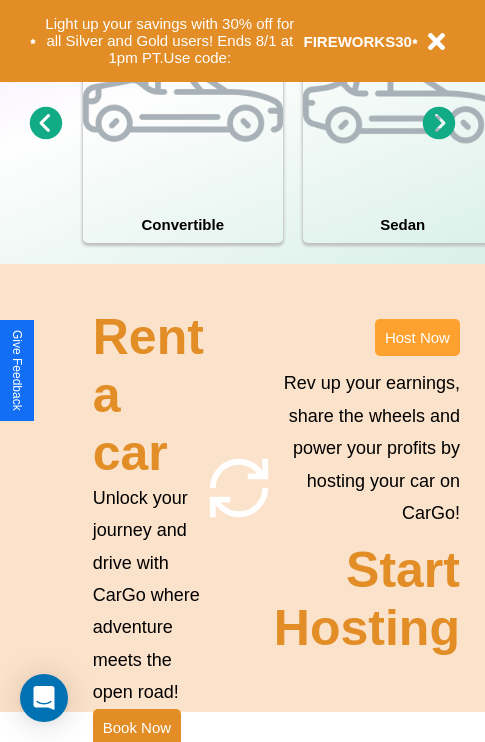 click on "Host Now" at bounding box center (417, 337) 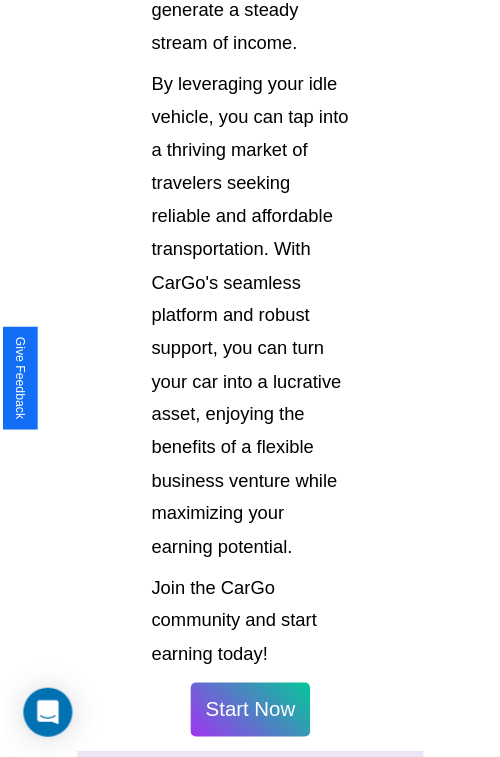 scroll, scrollTop: 1417, scrollLeft: 0, axis: vertical 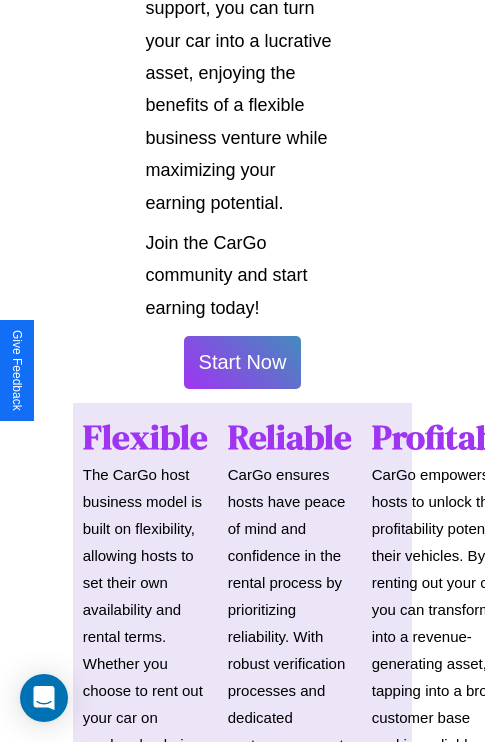 click on "Start Now" at bounding box center (243, 362) 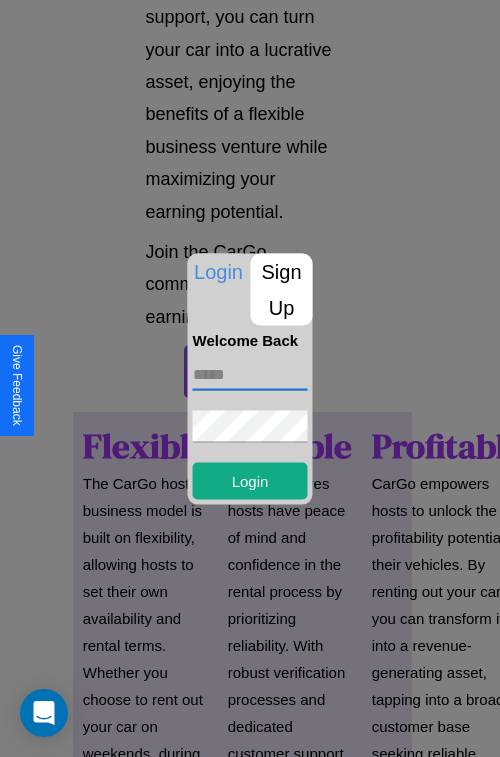click at bounding box center (250, 374) 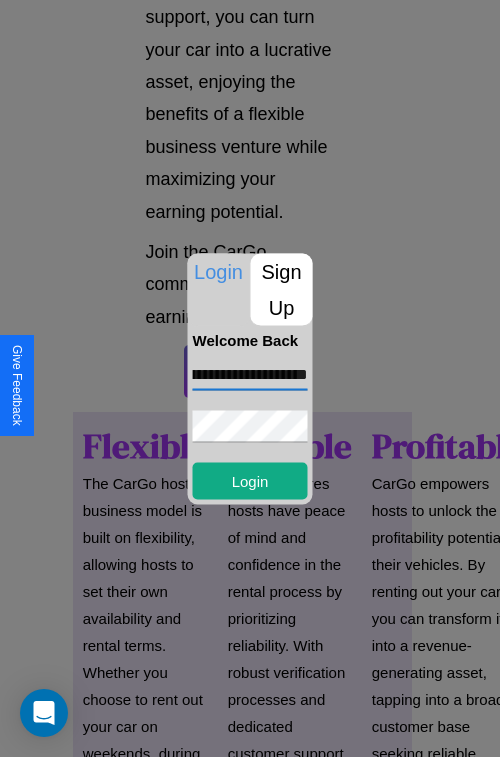 scroll, scrollTop: 0, scrollLeft: 109, axis: horizontal 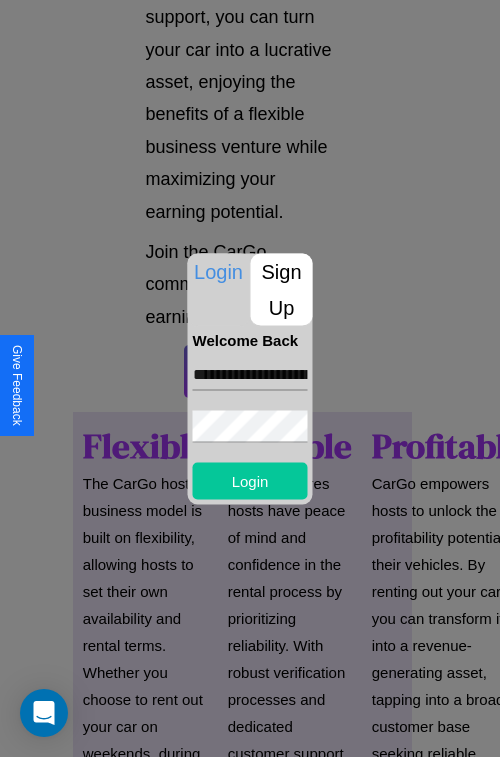 click on "Login" at bounding box center [250, 480] 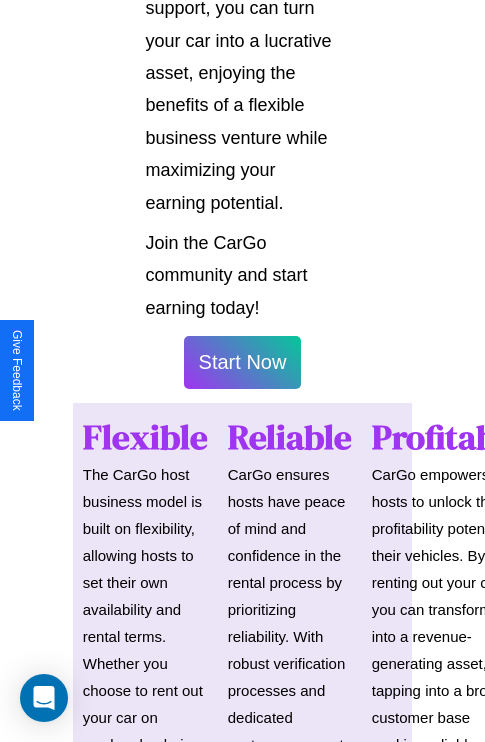 scroll, scrollTop: 1419, scrollLeft: 0, axis: vertical 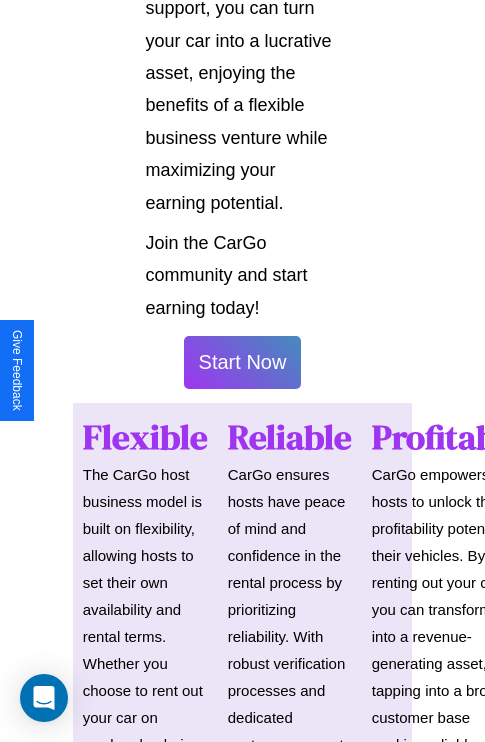 click on "Start Now" at bounding box center [243, 362] 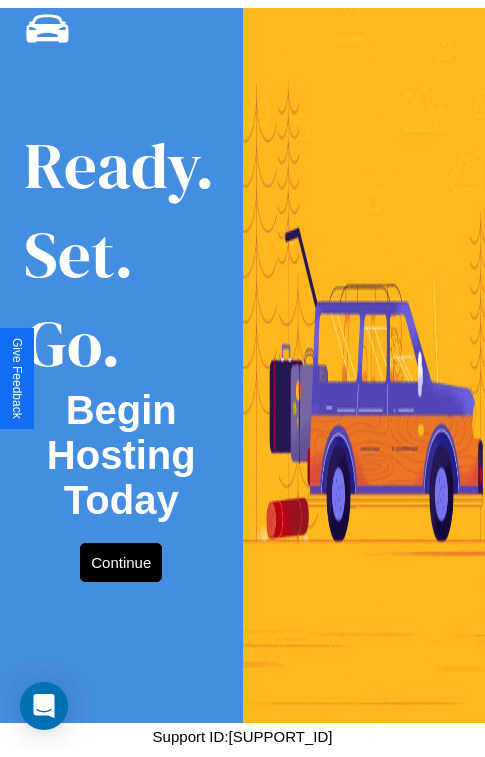scroll, scrollTop: 0, scrollLeft: 0, axis: both 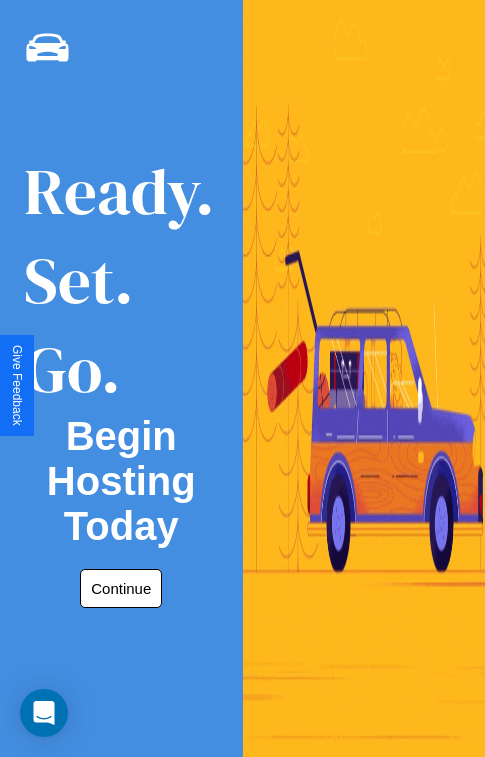 click on "Continue" at bounding box center (121, 588) 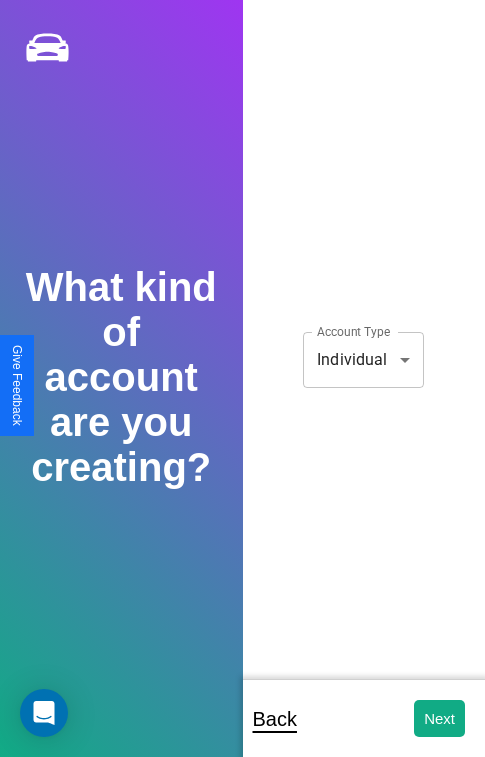 click on "**********" at bounding box center (242, 392) 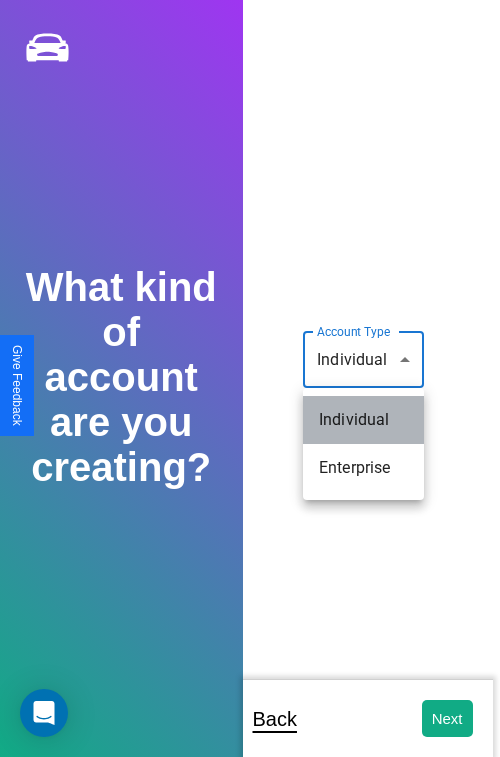 click on "Individual" at bounding box center [363, 420] 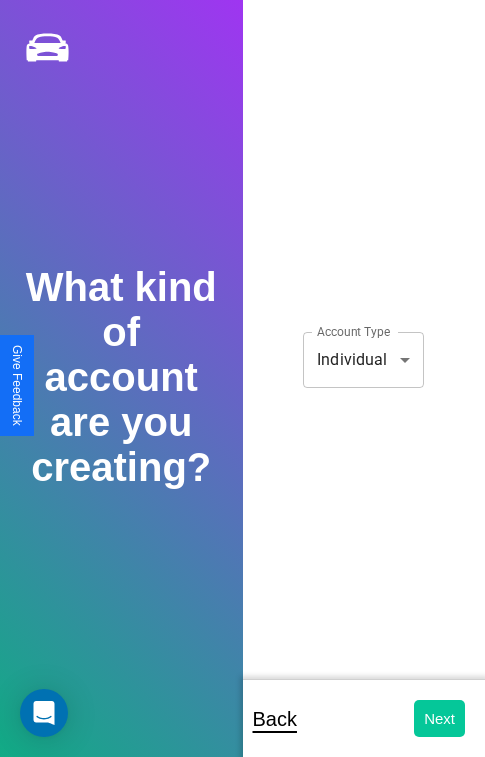 click on "Next" at bounding box center (439, 718) 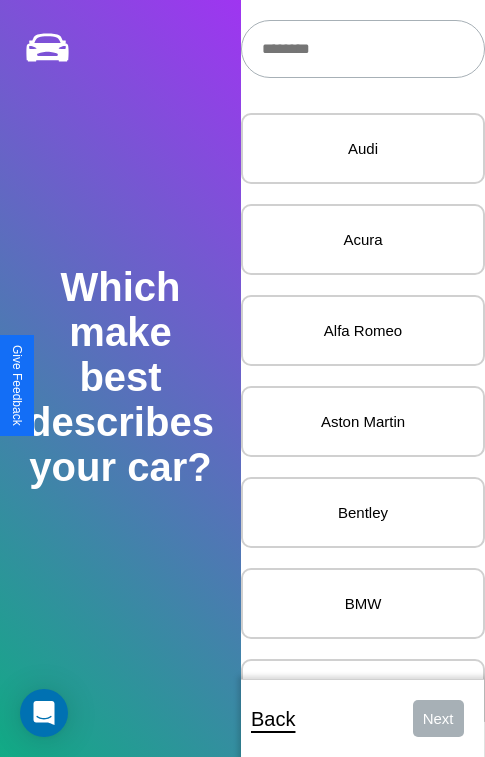 scroll, scrollTop: 27, scrollLeft: 0, axis: vertical 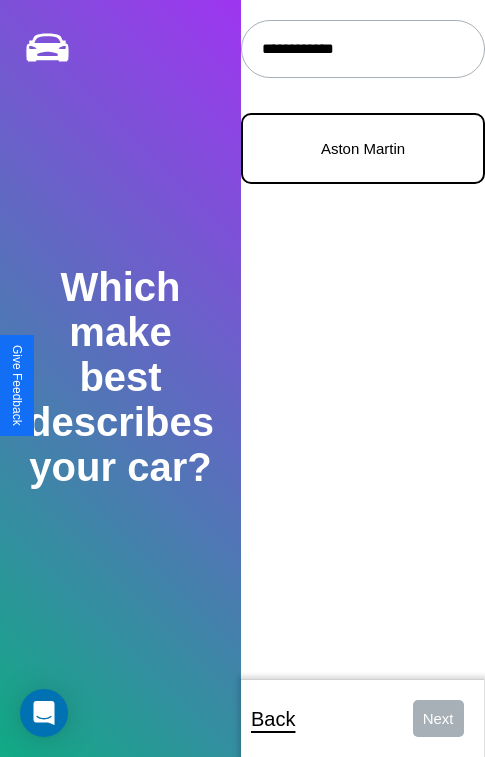 type on "**********" 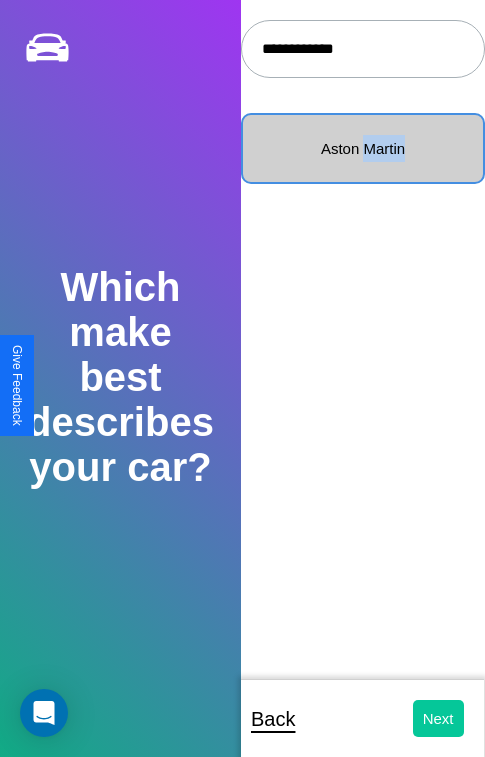 click on "Next" at bounding box center (438, 718) 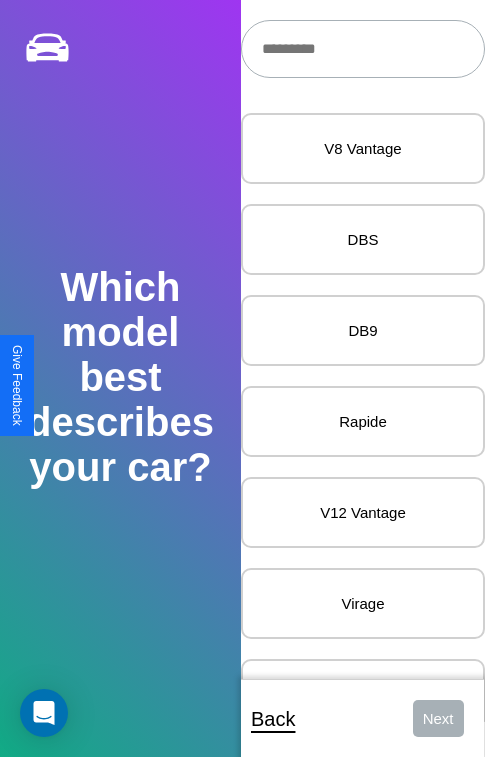 scroll, scrollTop: 27, scrollLeft: 0, axis: vertical 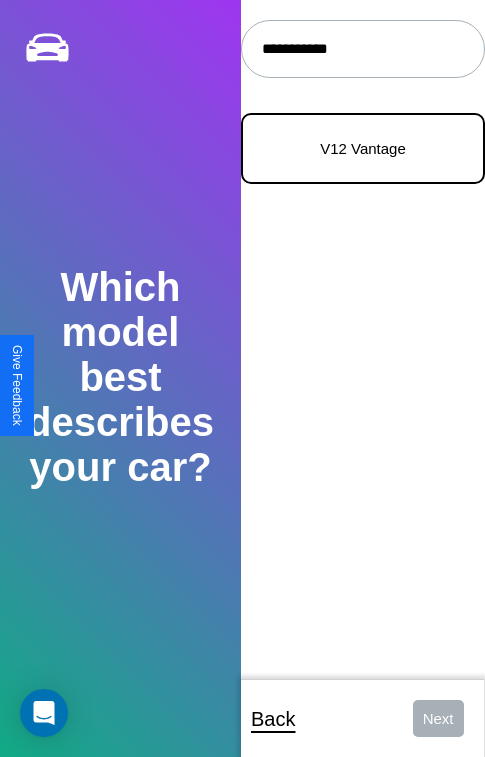 type on "**********" 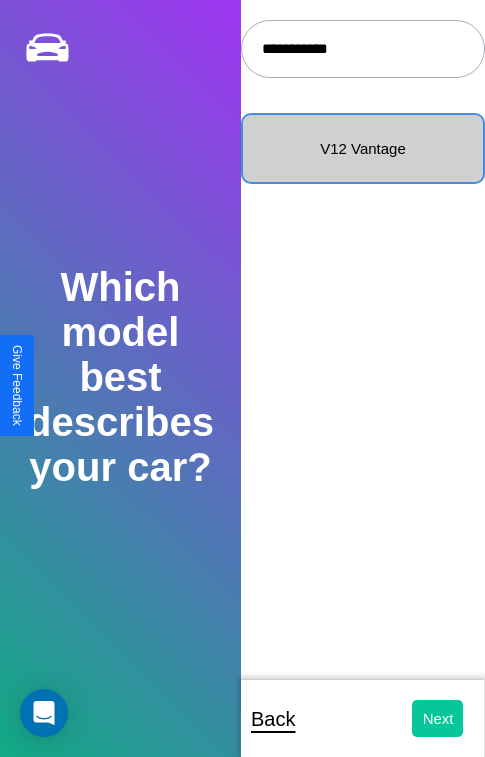 click on "Next" at bounding box center [438, 718] 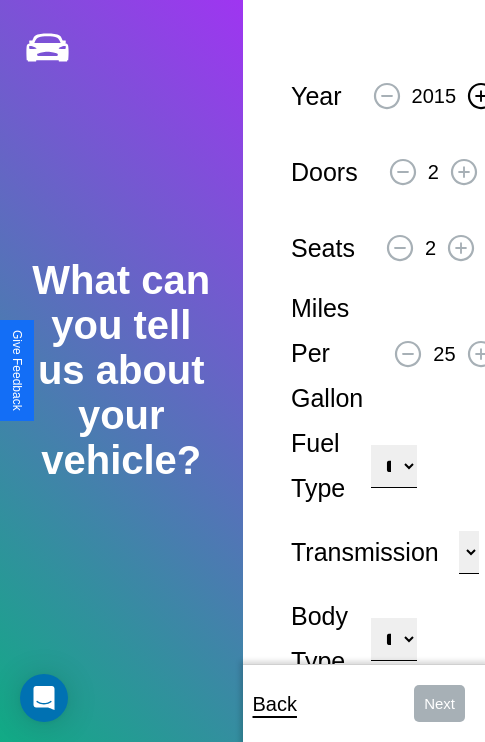 click 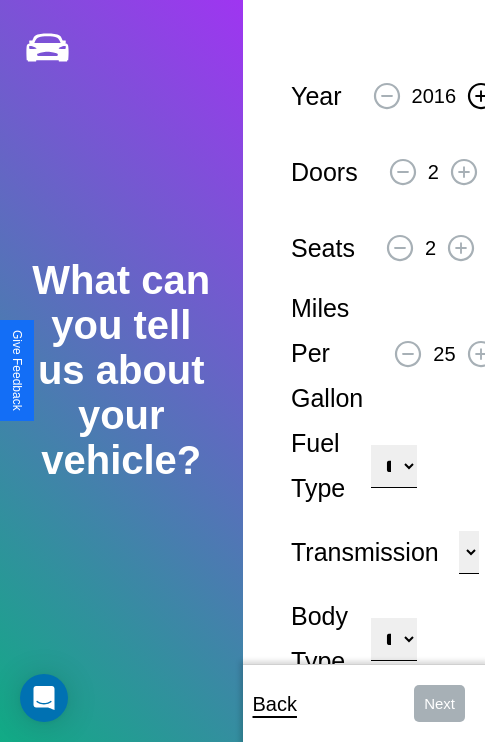 click 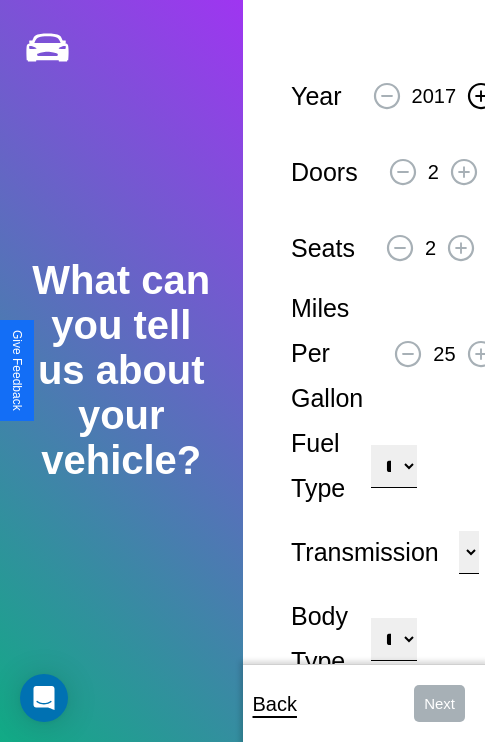 click 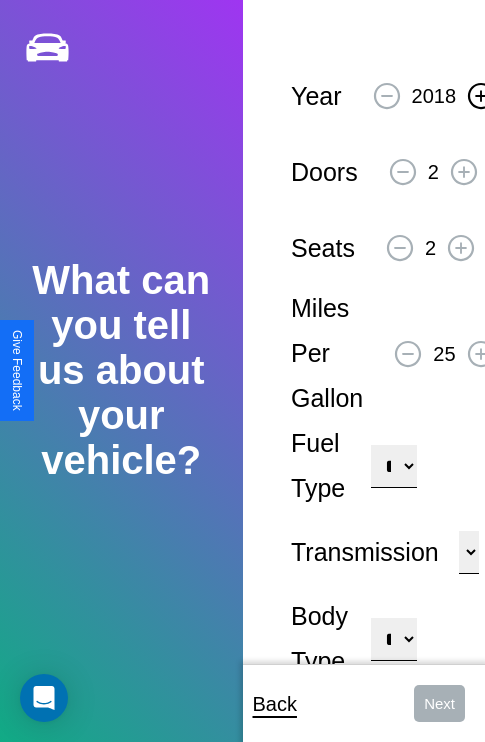 click 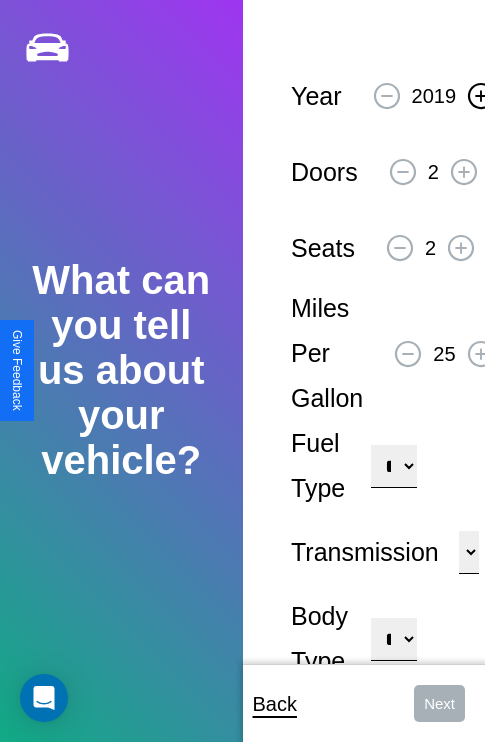 click 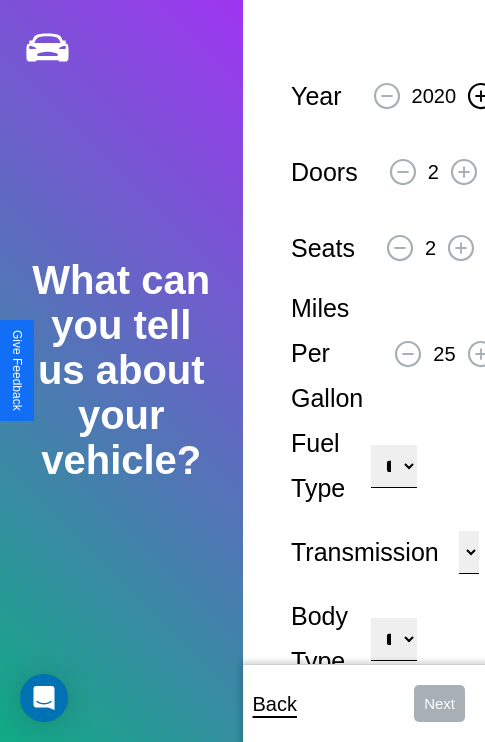 click 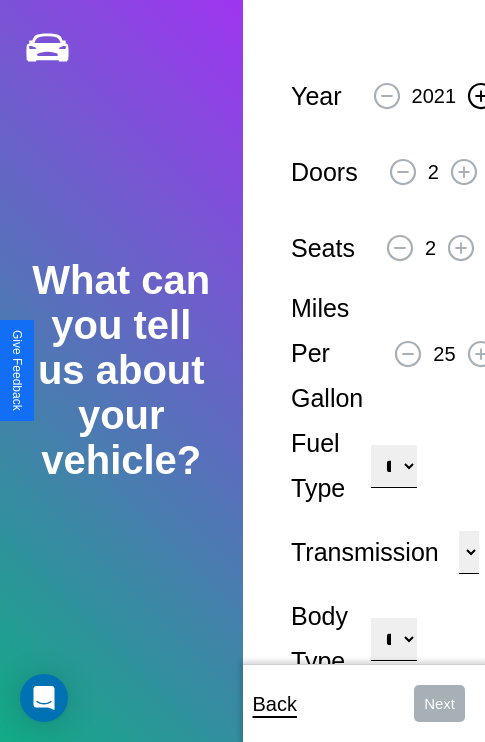 click 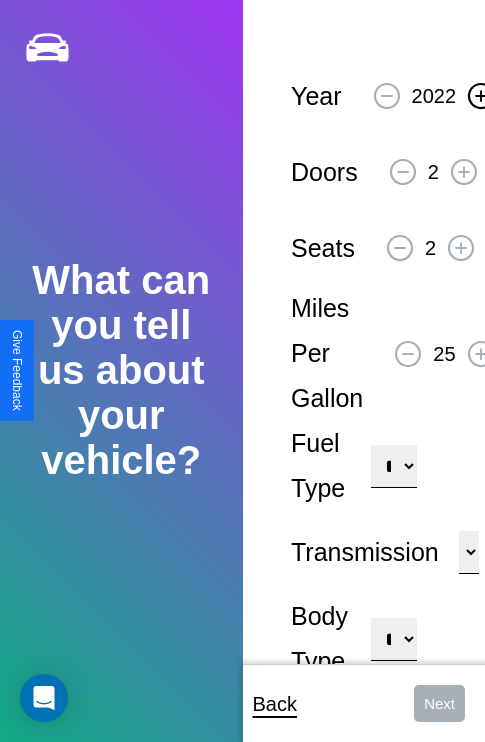 click 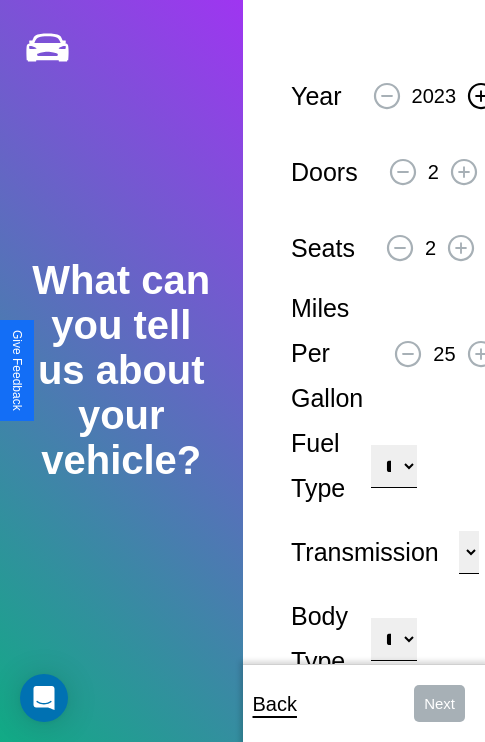 click 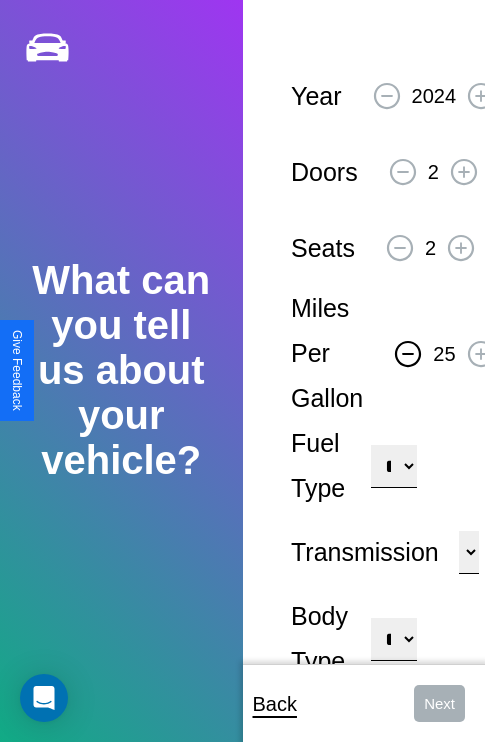 click 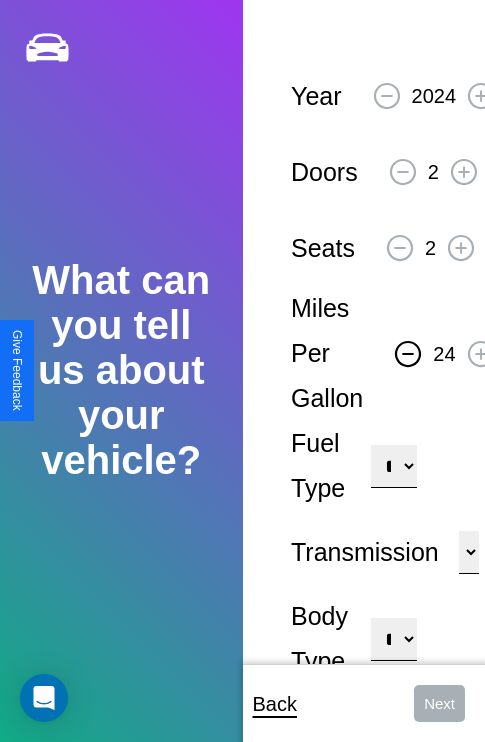 click 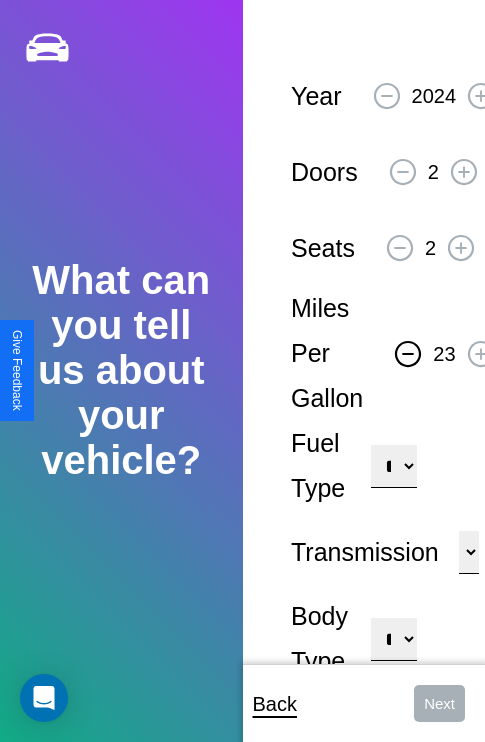 click 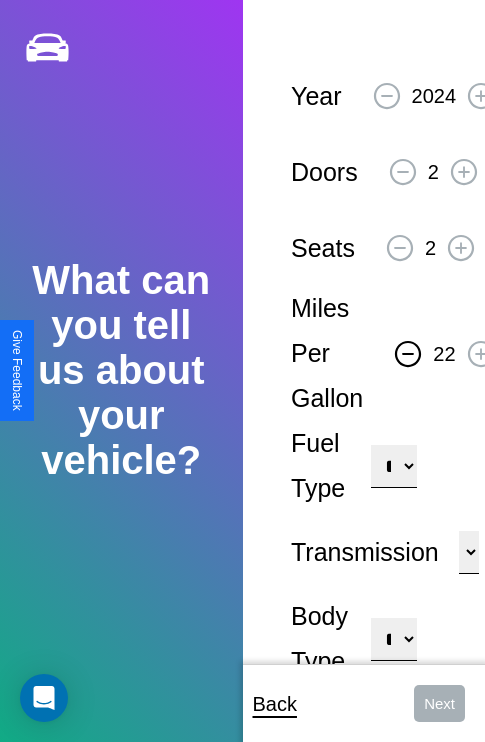 click 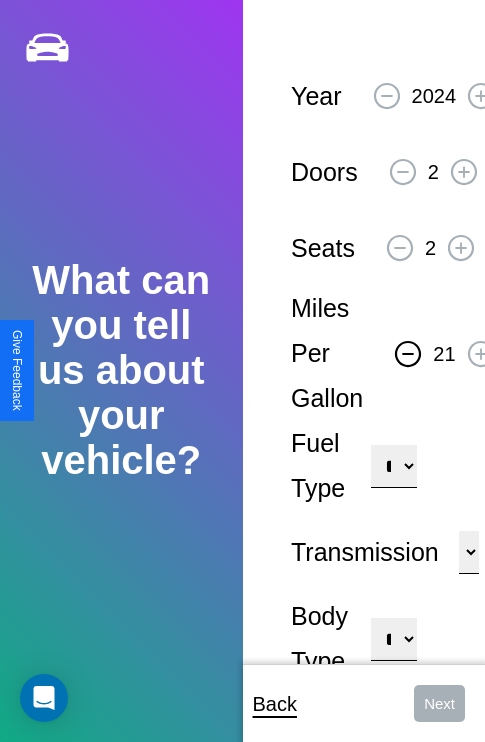 click 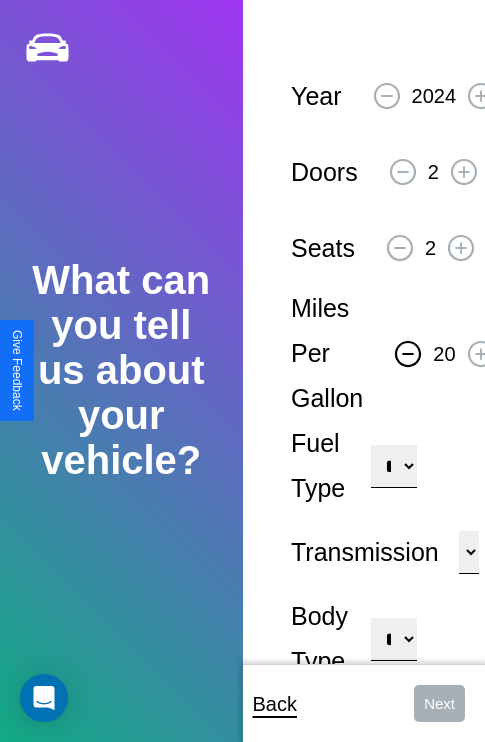 click 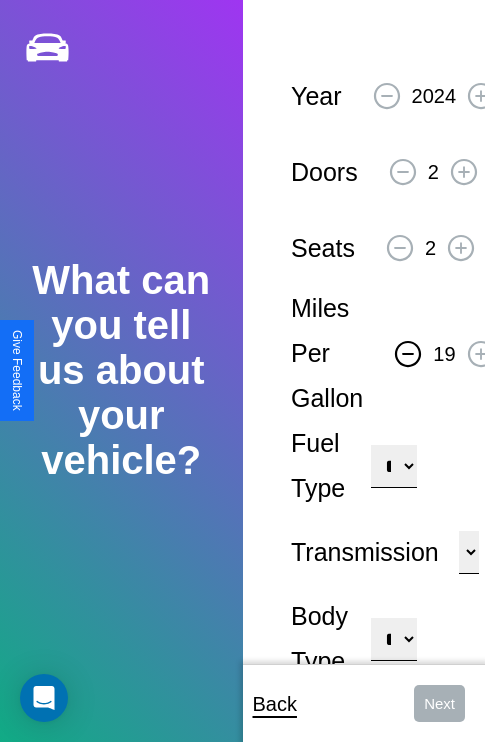 click 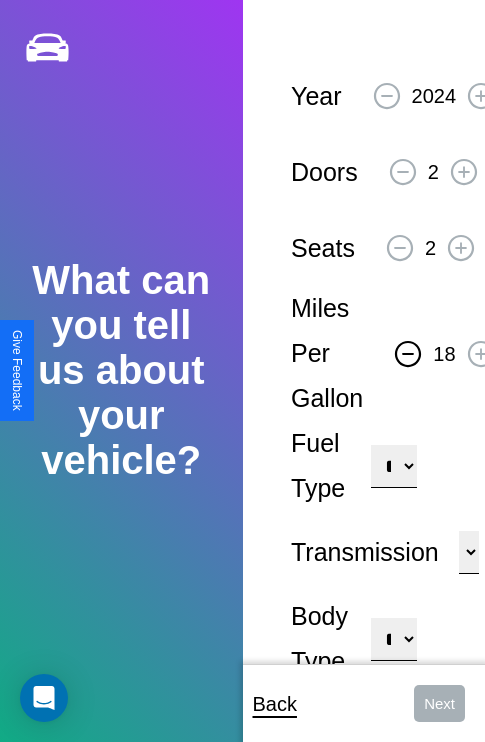 click 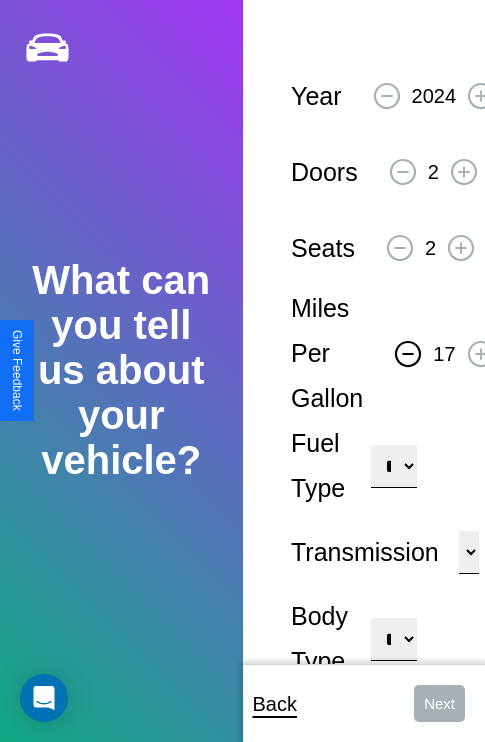 click 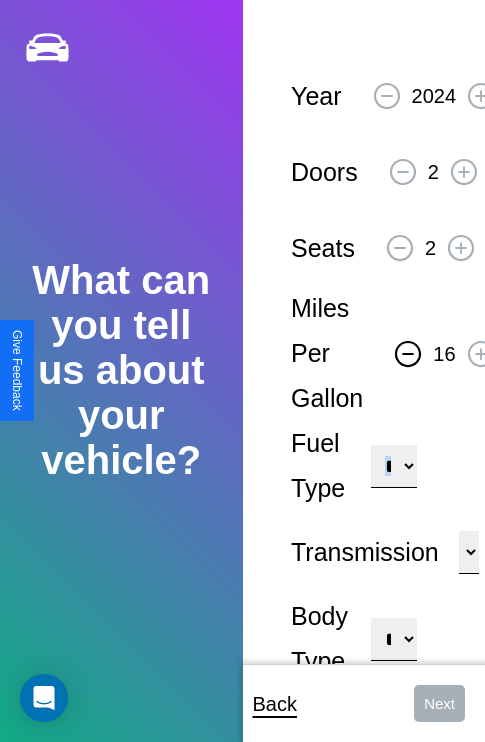 click on "**********" at bounding box center (393, 466) 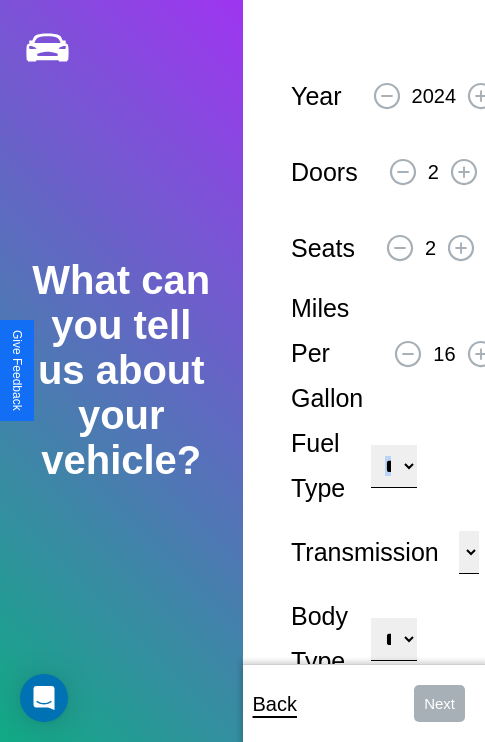 select on "********" 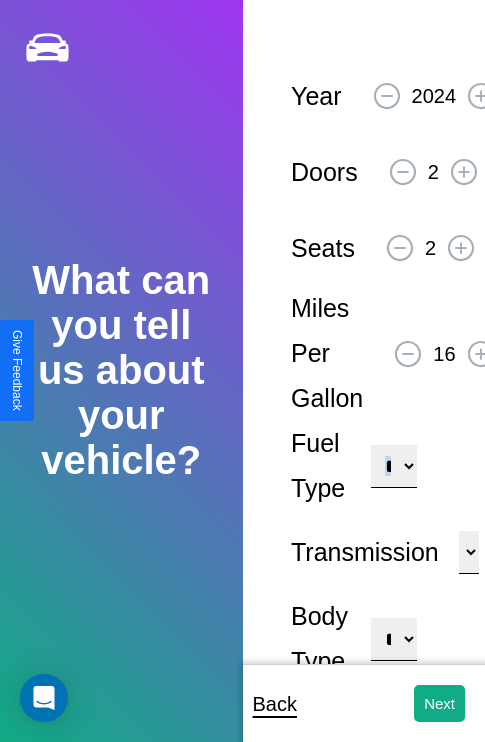 click on "**********" at bounding box center [393, 639] 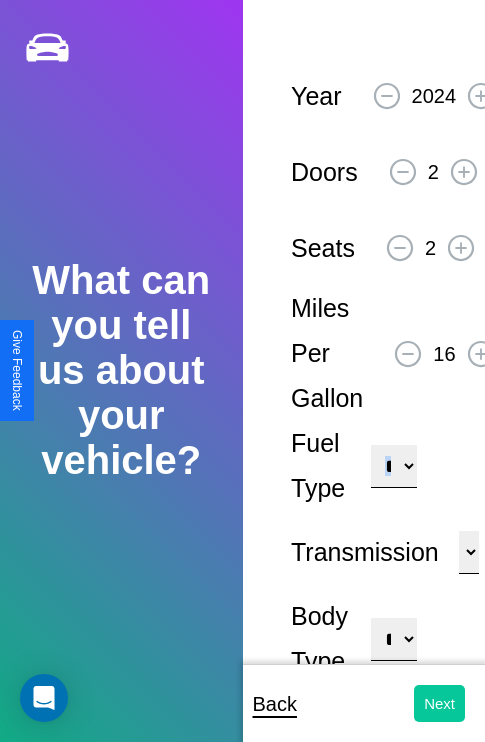 click on "Next" at bounding box center (439, 703) 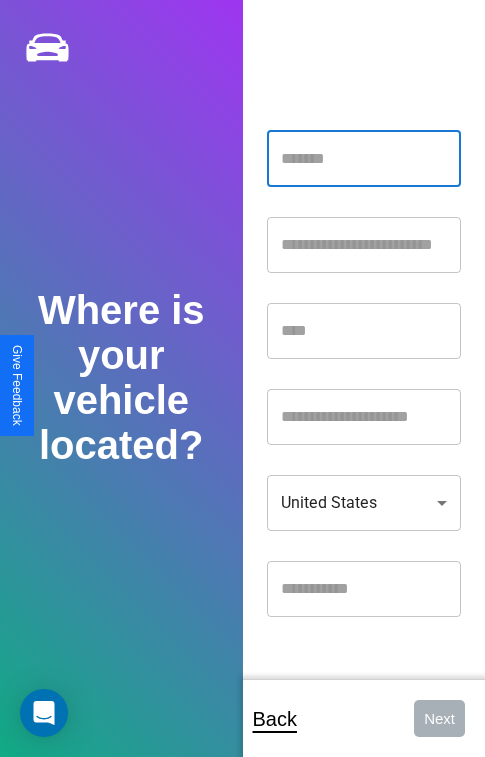 click at bounding box center [364, 159] 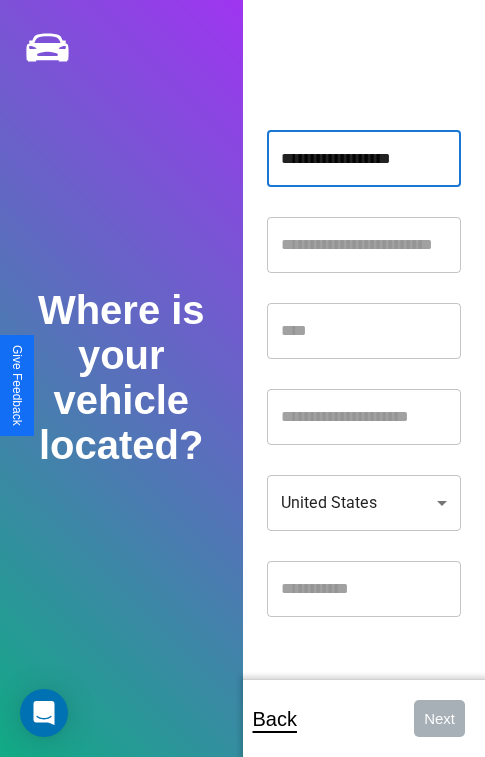 type on "**********" 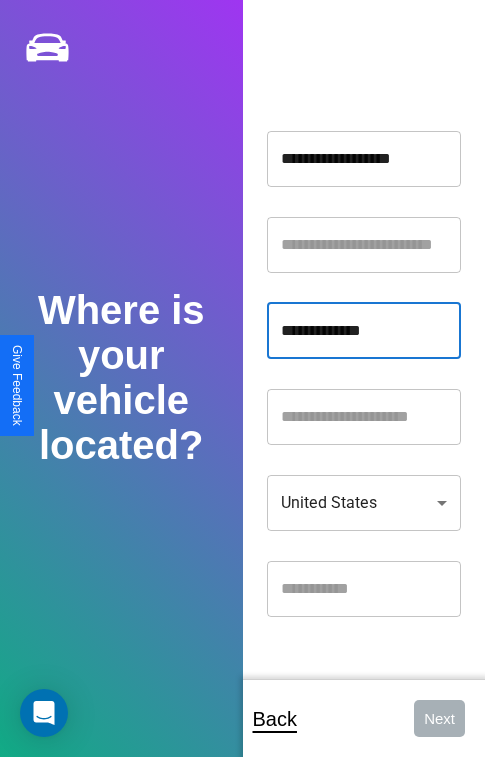 type on "**********" 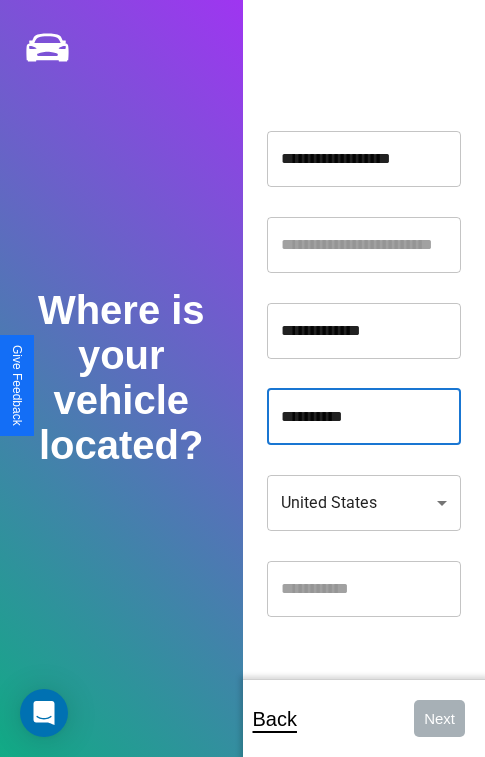 type on "**********" 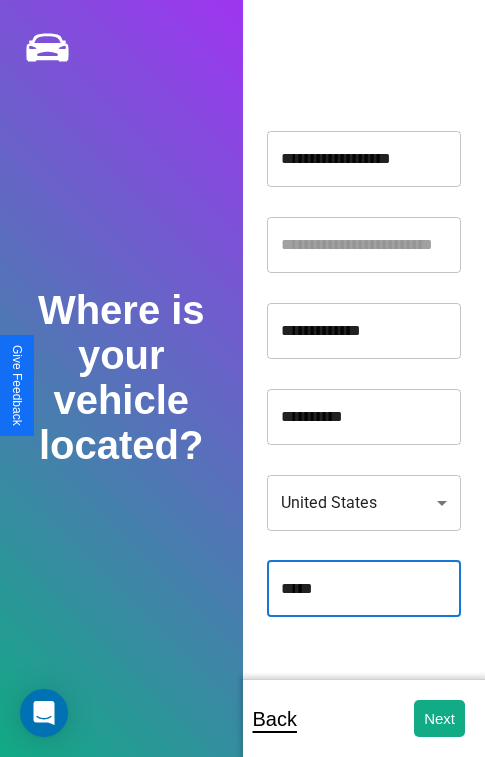 type on "*****" 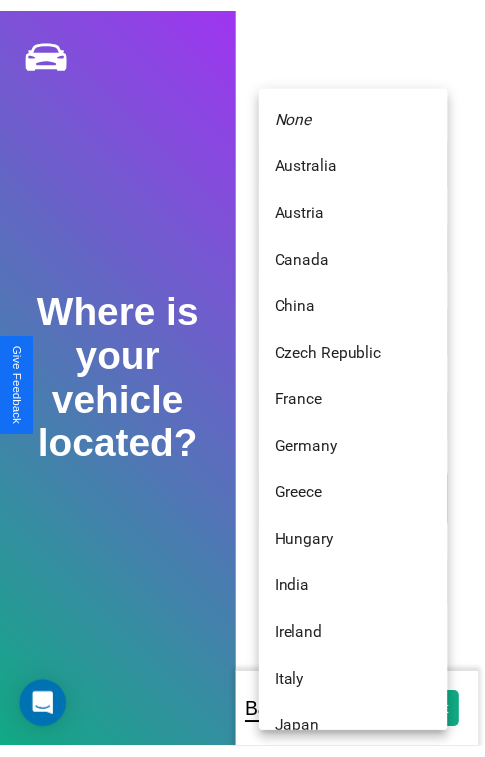 scroll, scrollTop: 459, scrollLeft: 0, axis: vertical 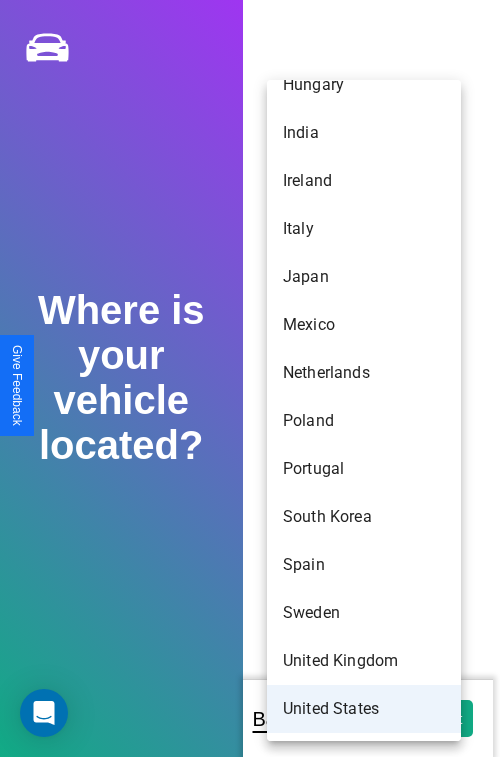 click on "United States" at bounding box center (364, 709) 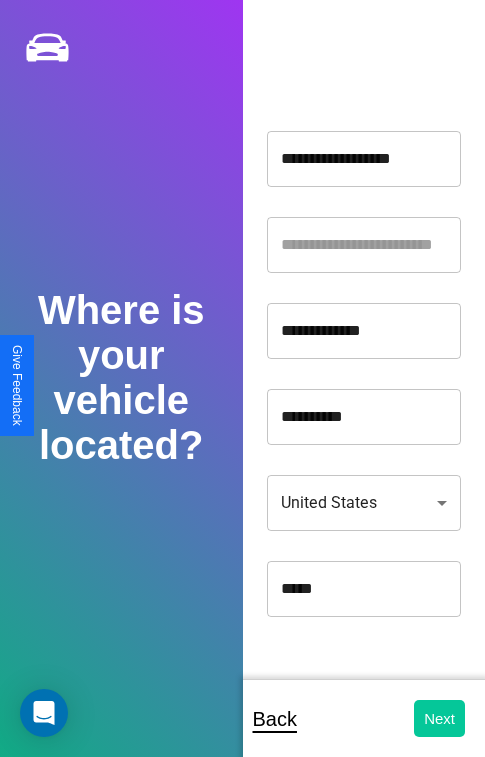 click on "Next" at bounding box center [439, 718] 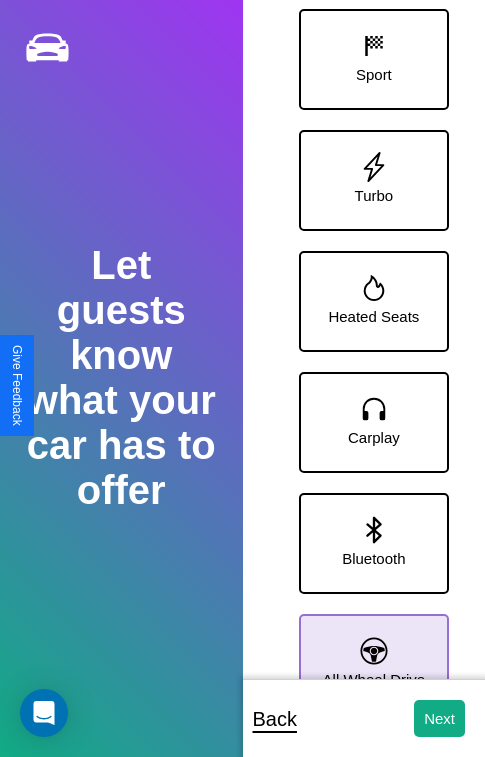 click 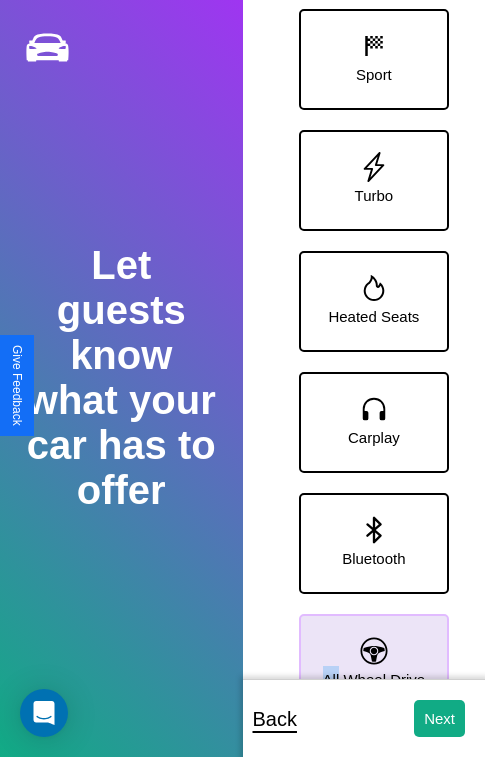 scroll, scrollTop: 0, scrollLeft: 0, axis: both 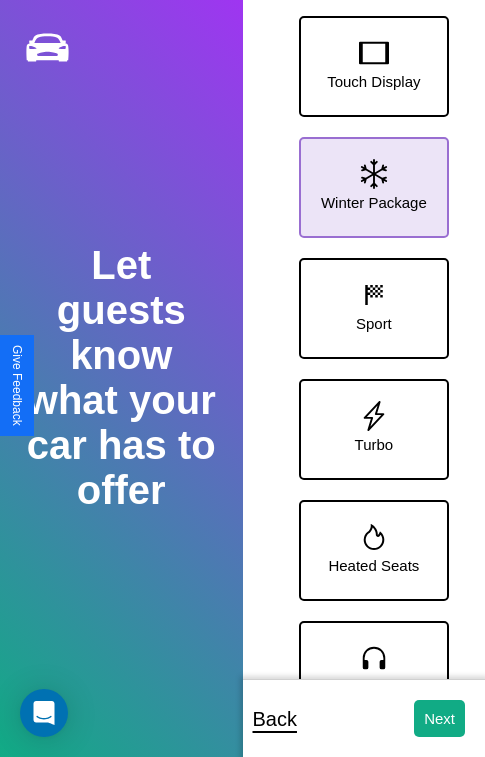 click 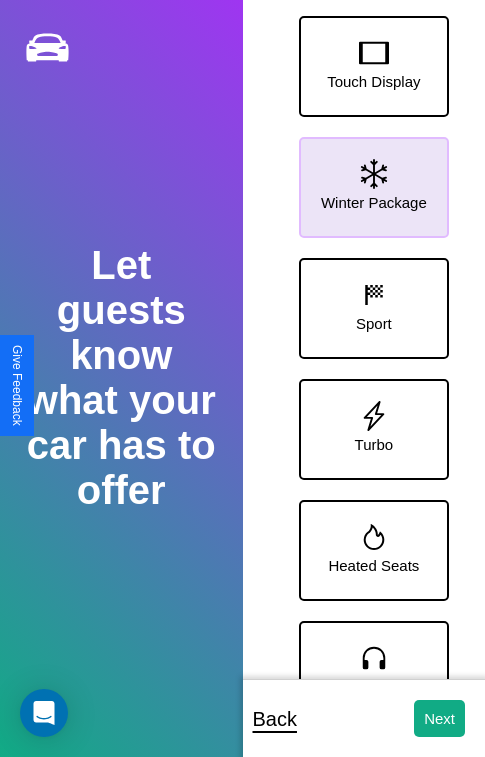 scroll, scrollTop: 370, scrollLeft: 0, axis: vertical 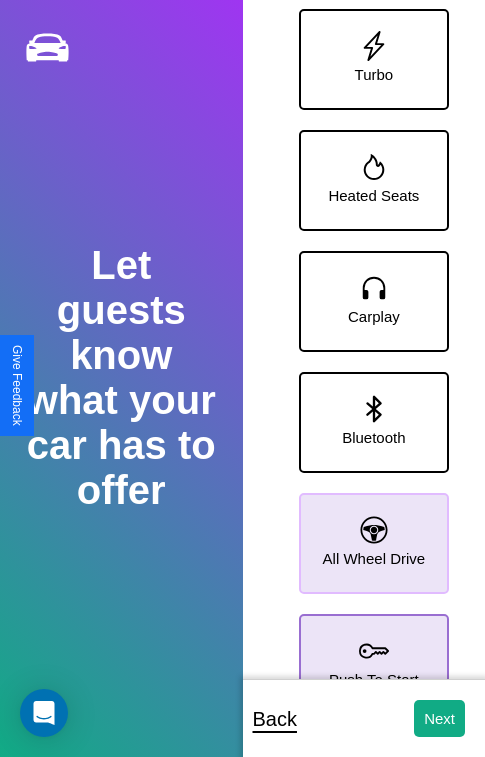 click 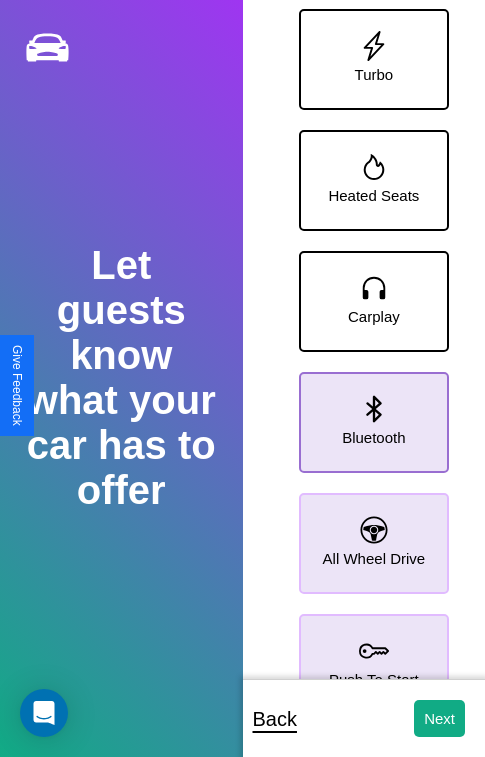 click 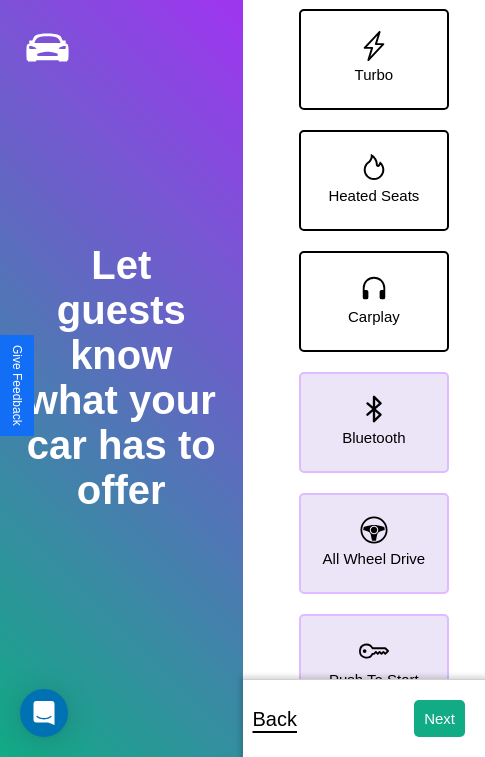 click 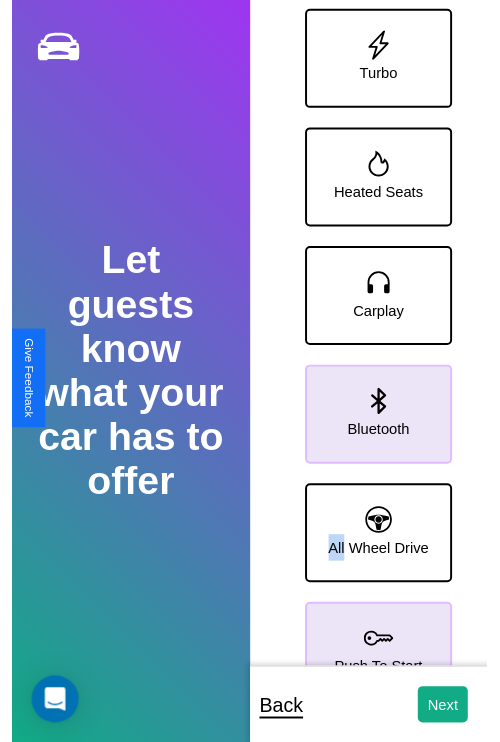 scroll, scrollTop: 0, scrollLeft: 0, axis: both 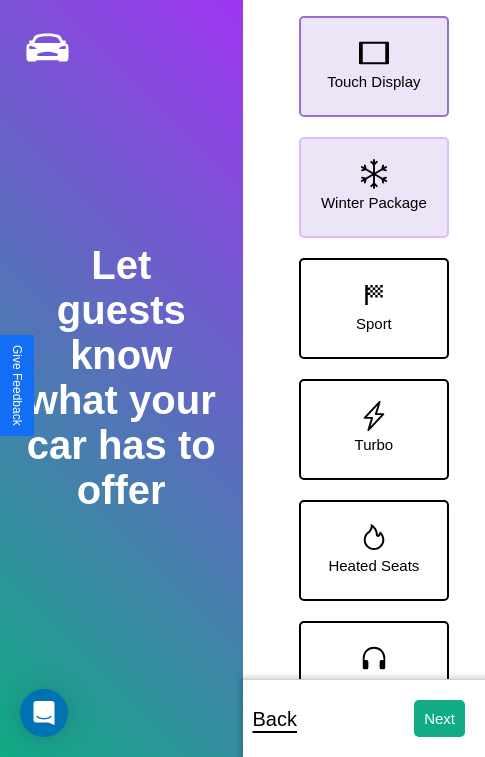 click 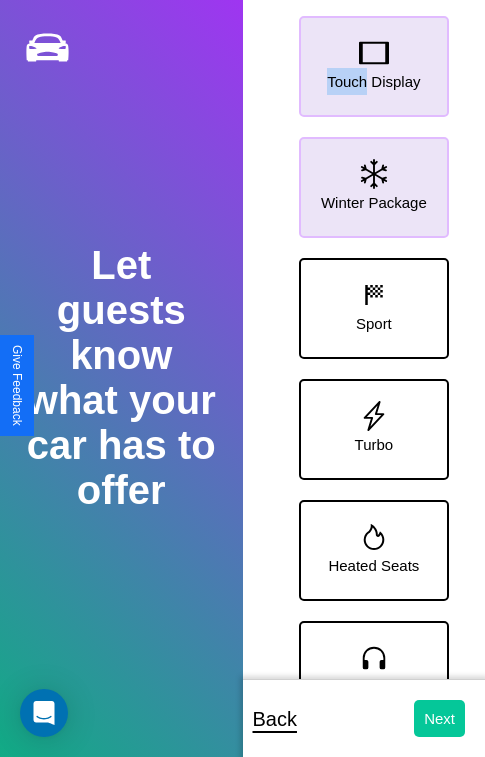 click on "Next" at bounding box center (439, 718) 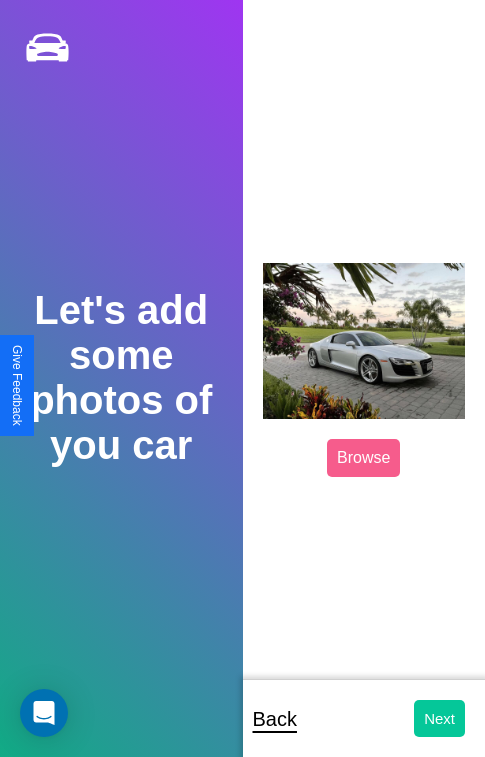 click on "Next" at bounding box center [439, 718] 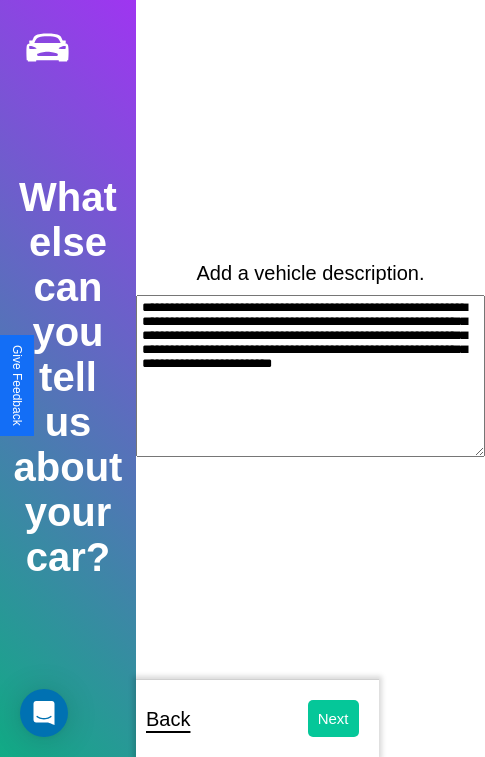 type on "**********" 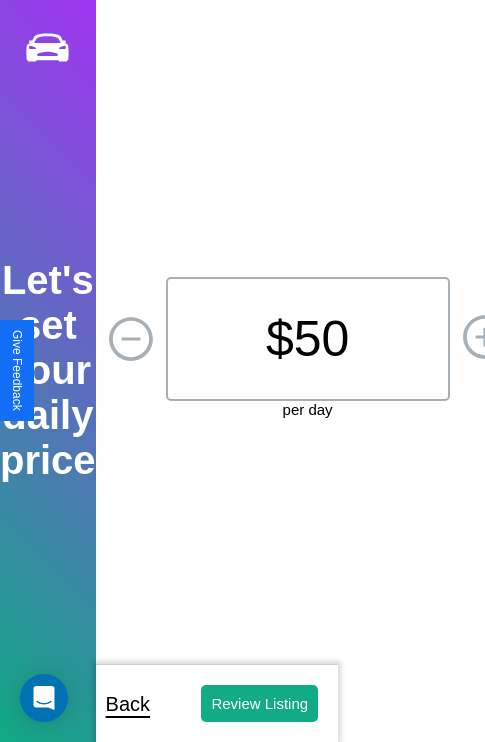 click on "$ 50" at bounding box center (308, 339) 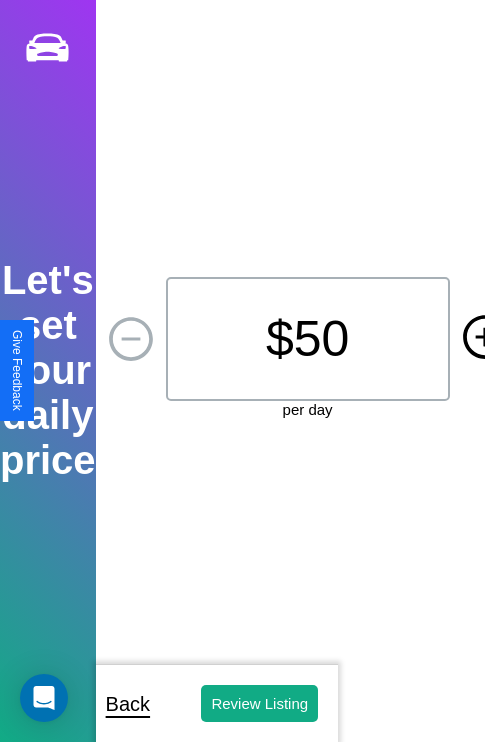 click 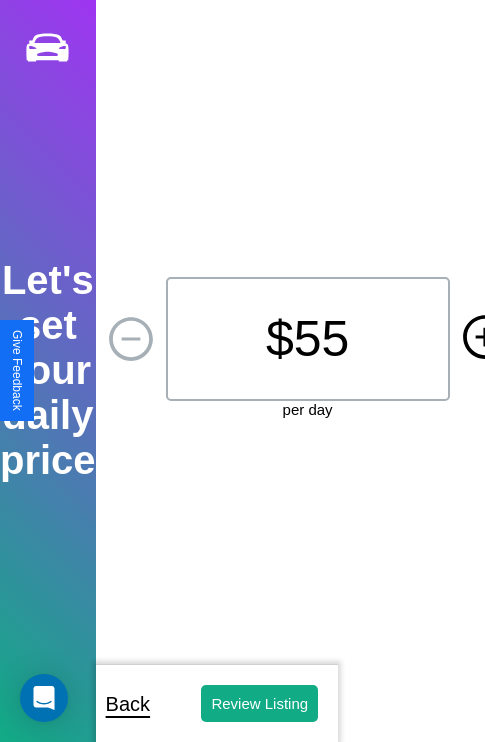 click 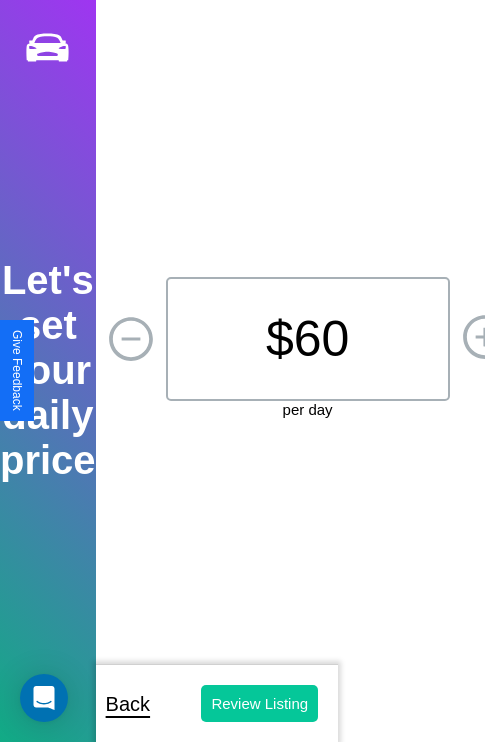 click on "Review Listing" at bounding box center [259, 703] 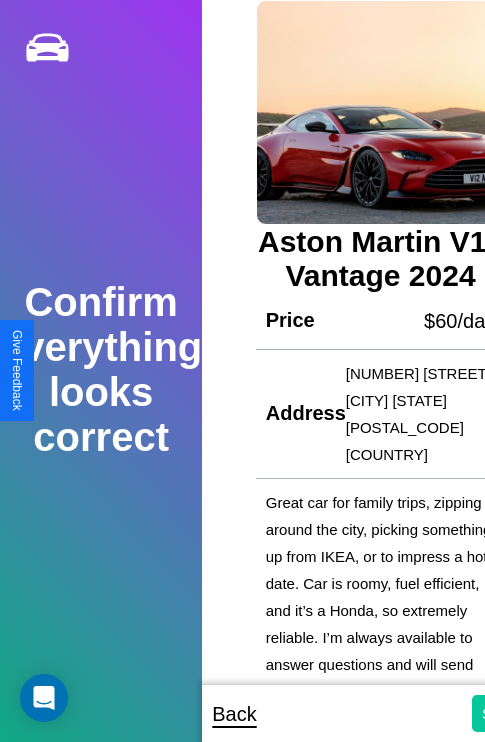 click on "Submit" at bounding box center (505, 713) 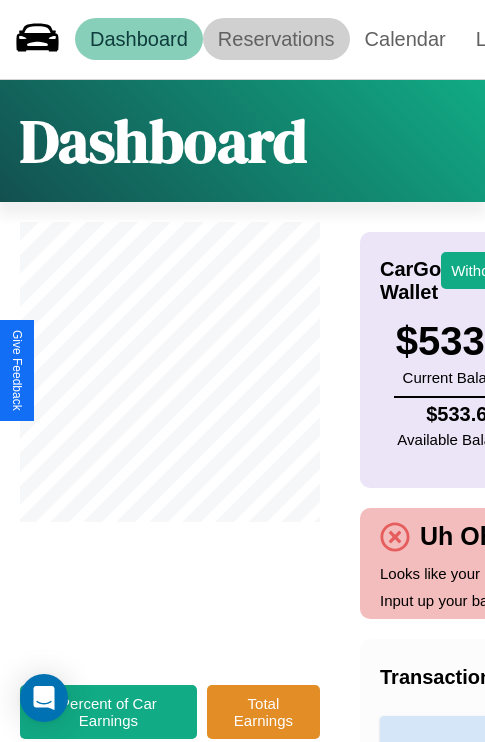 click on "Reservations" at bounding box center (276, 39) 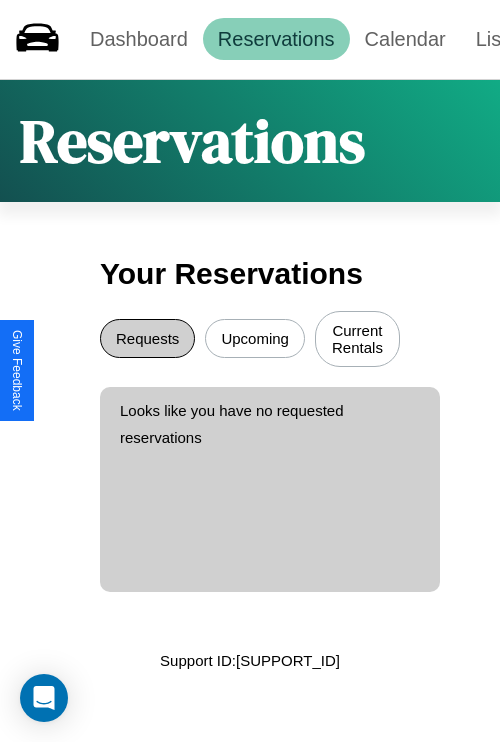 click on "Requests" at bounding box center [147, 338] 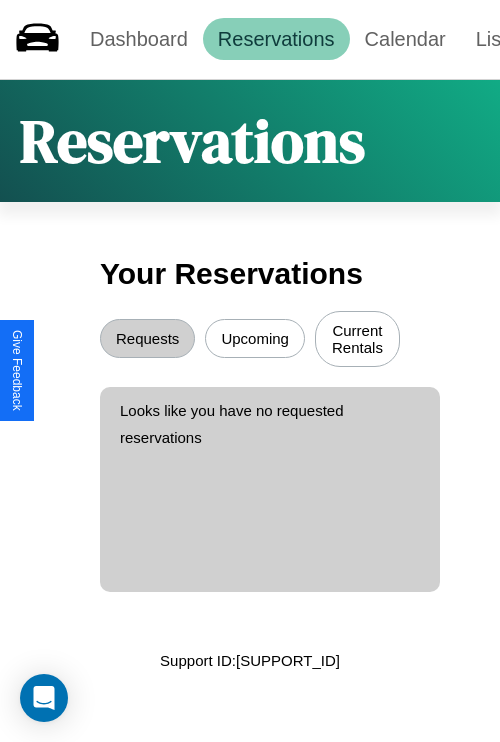 click on "Upcoming" at bounding box center [255, 338] 